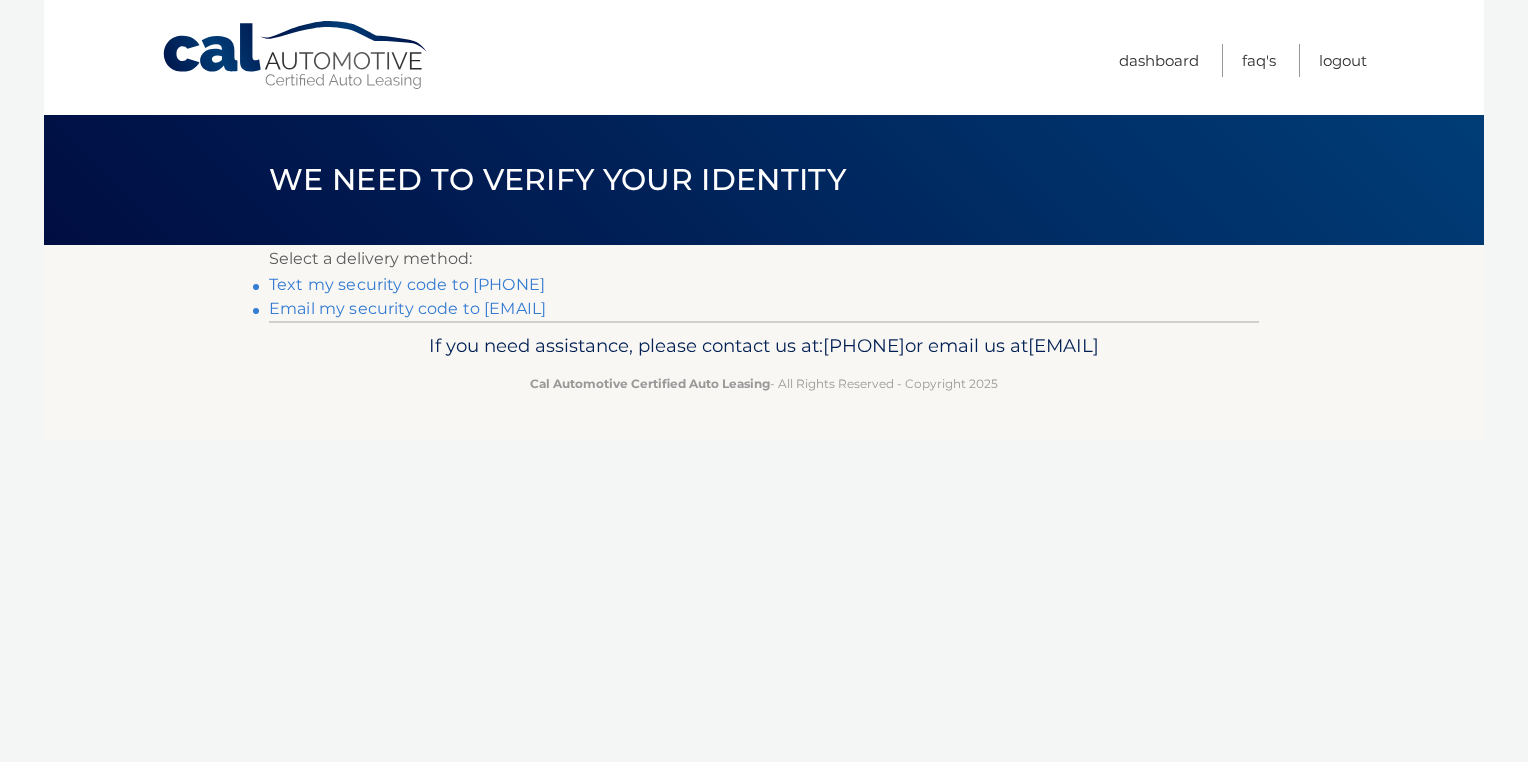 scroll, scrollTop: 0, scrollLeft: 0, axis: both 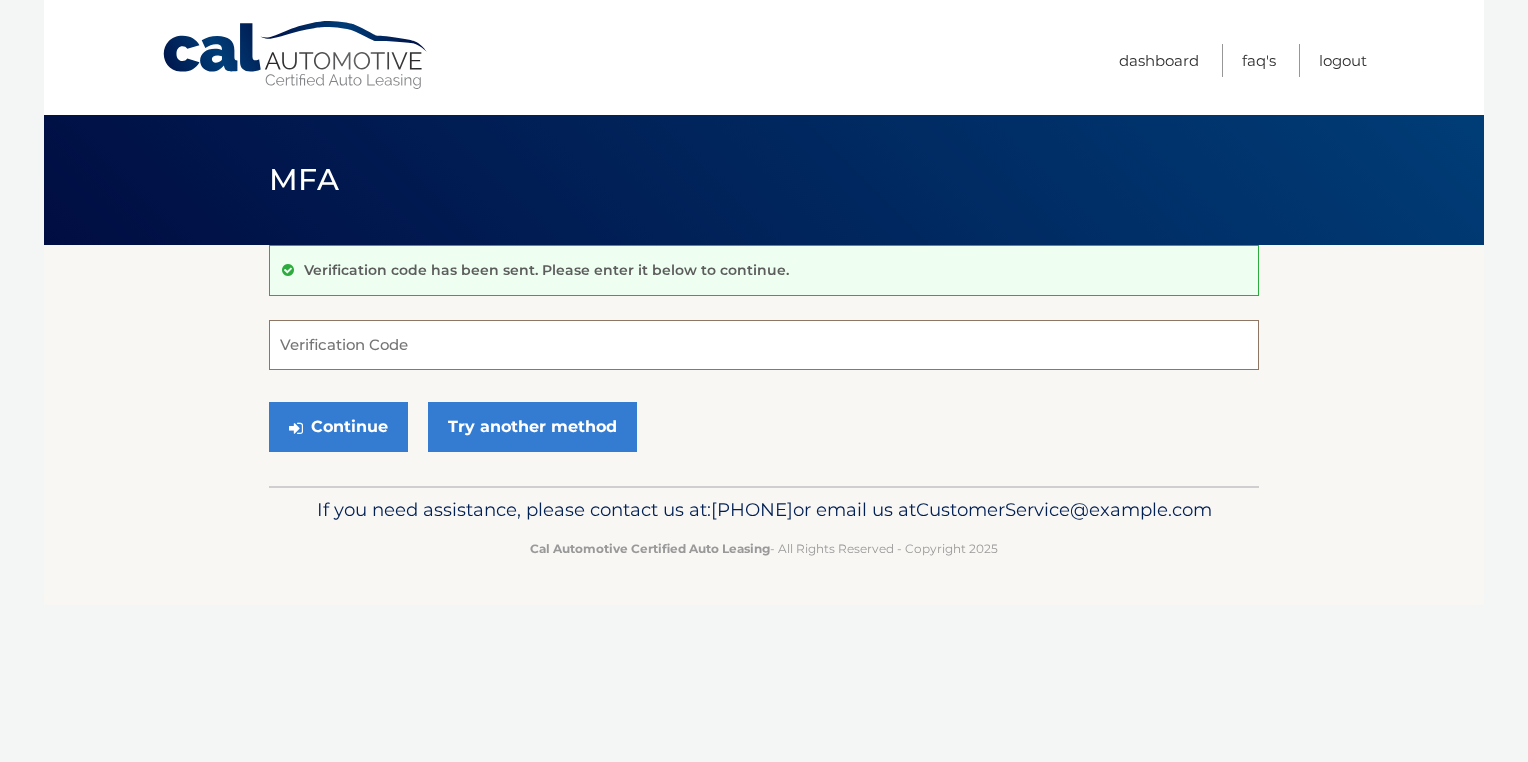 click on "Verification Code" at bounding box center [764, 345] 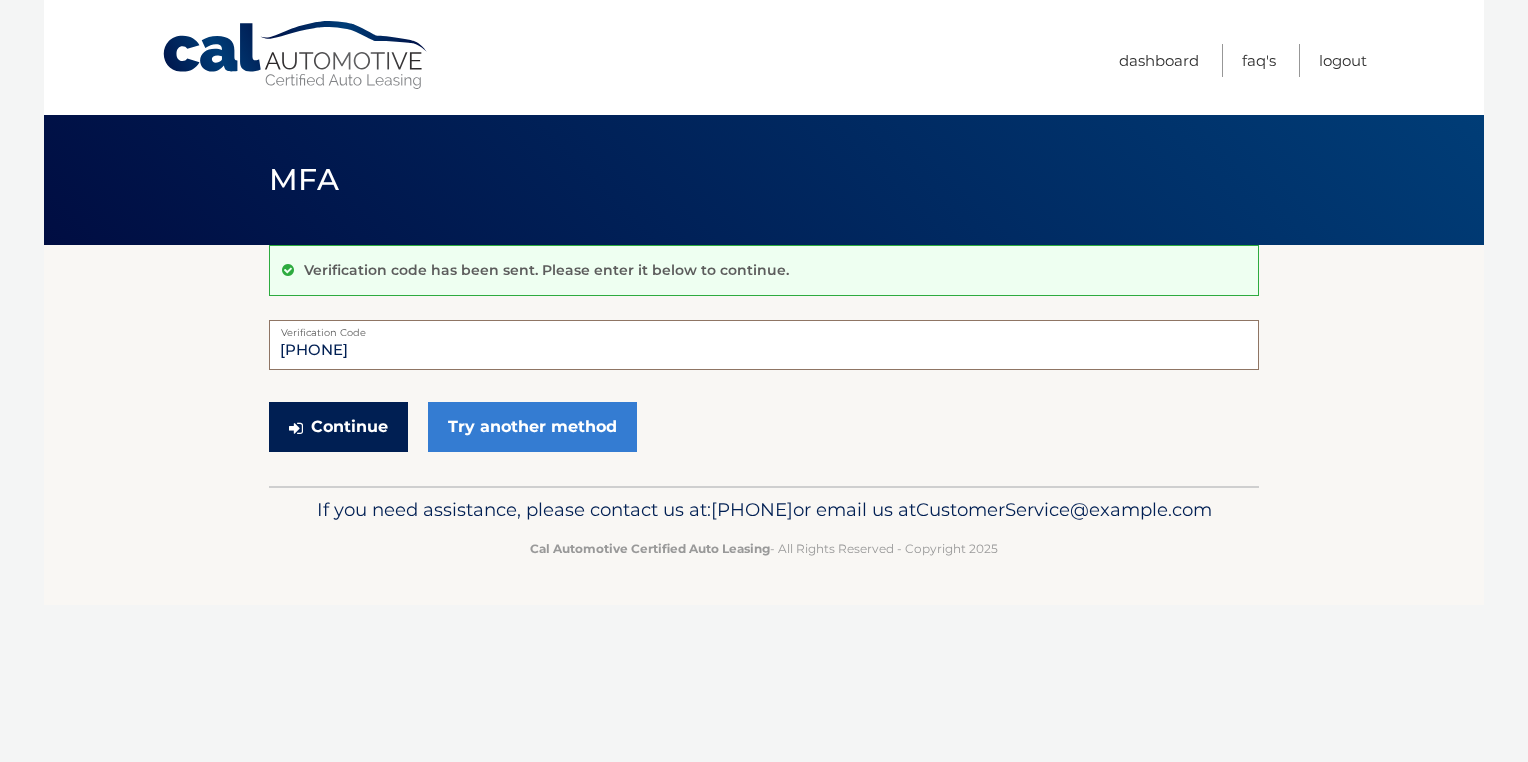 type on "[PHONE]" 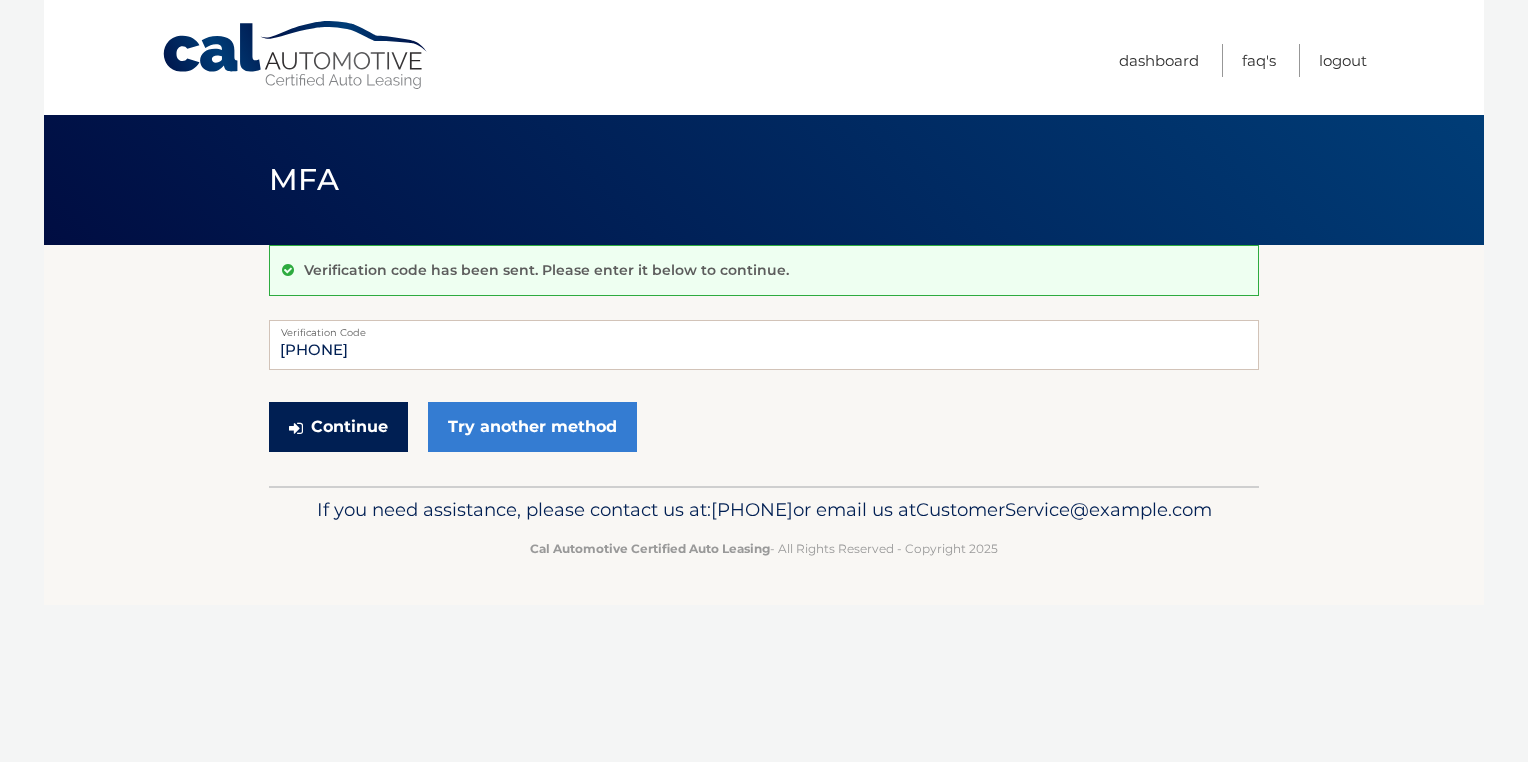 click on "Continue" at bounding box center (338, 427) 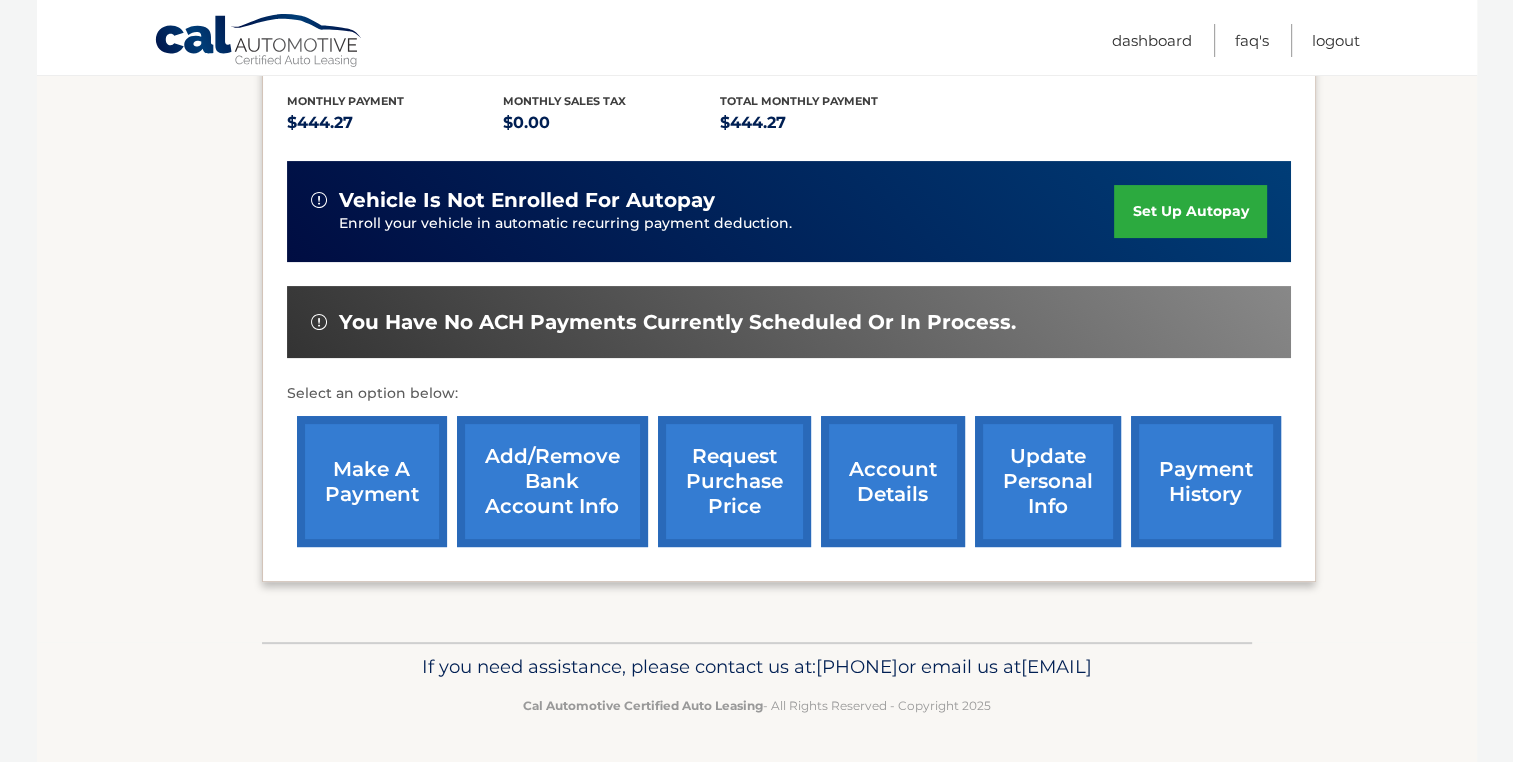scroll, scrollTop: 424, scrollLeft: 0, axis: vertical 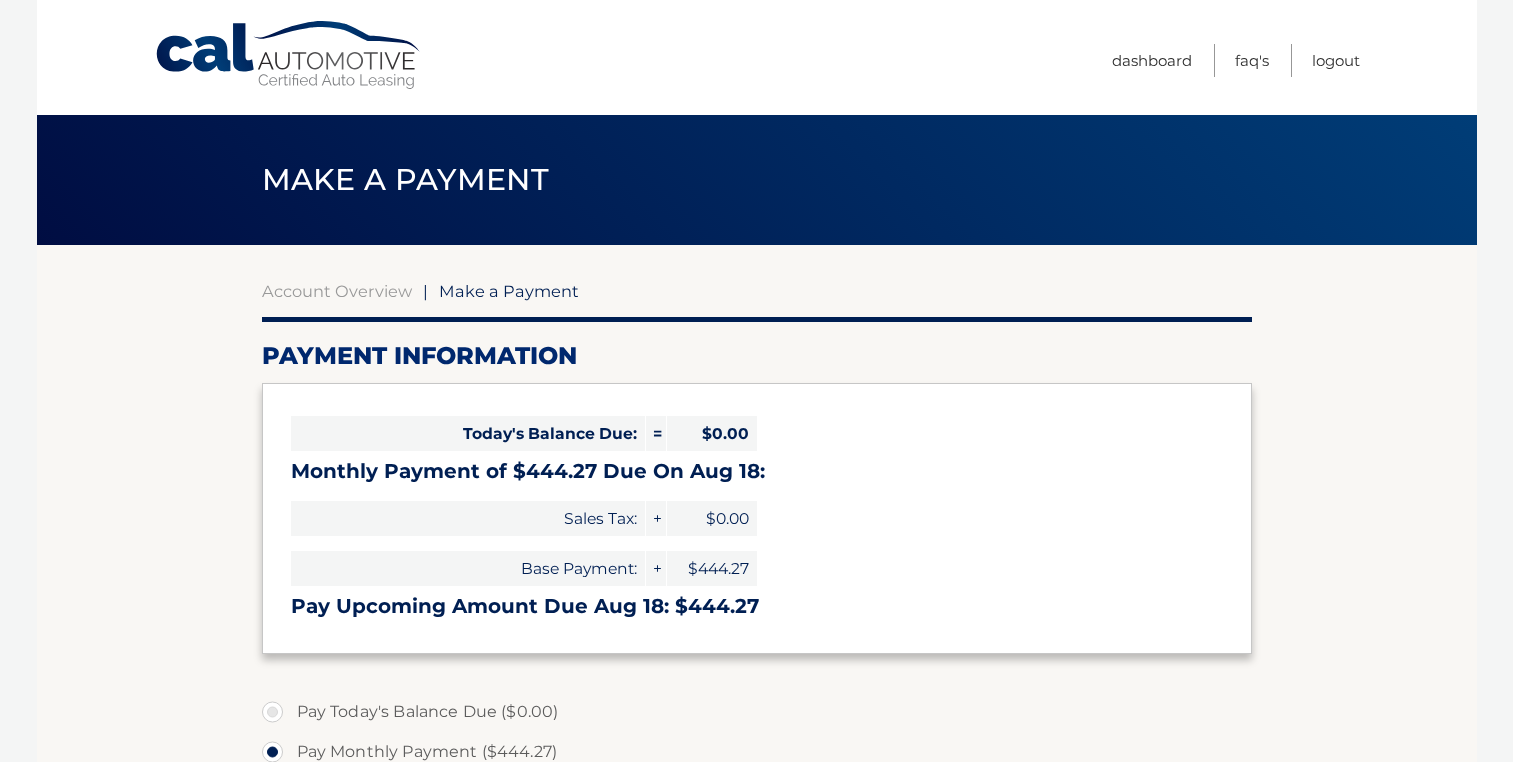select on "ODQwMzJlMzUtOGIxMi00OThjLWI4MjktYTMyNjZlNzM4NWNm" 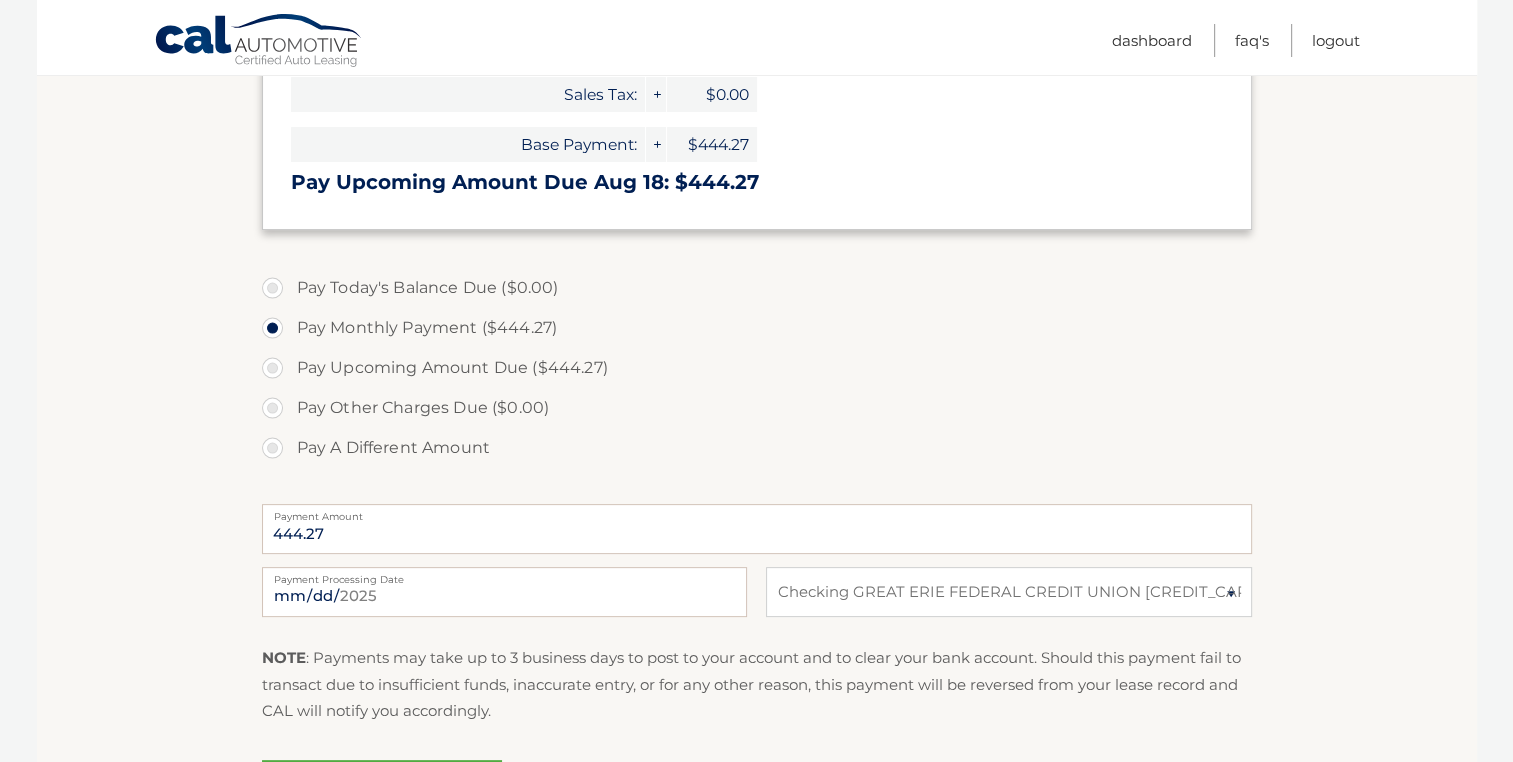 scroll, scrollTop: 424, scrollLeft: 0, axis: vertical 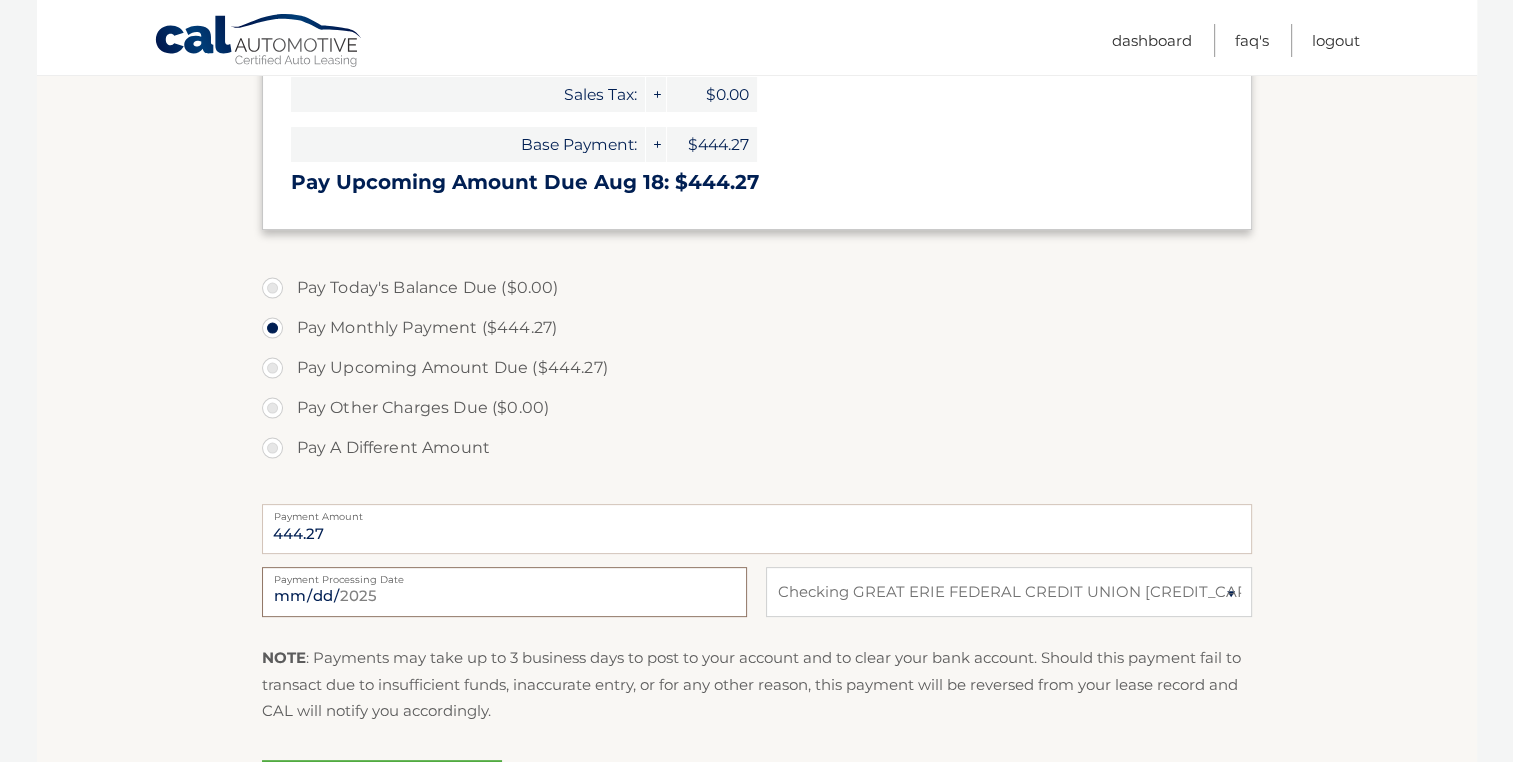 click on "2025-08-03" at bounding box center [504, 592] 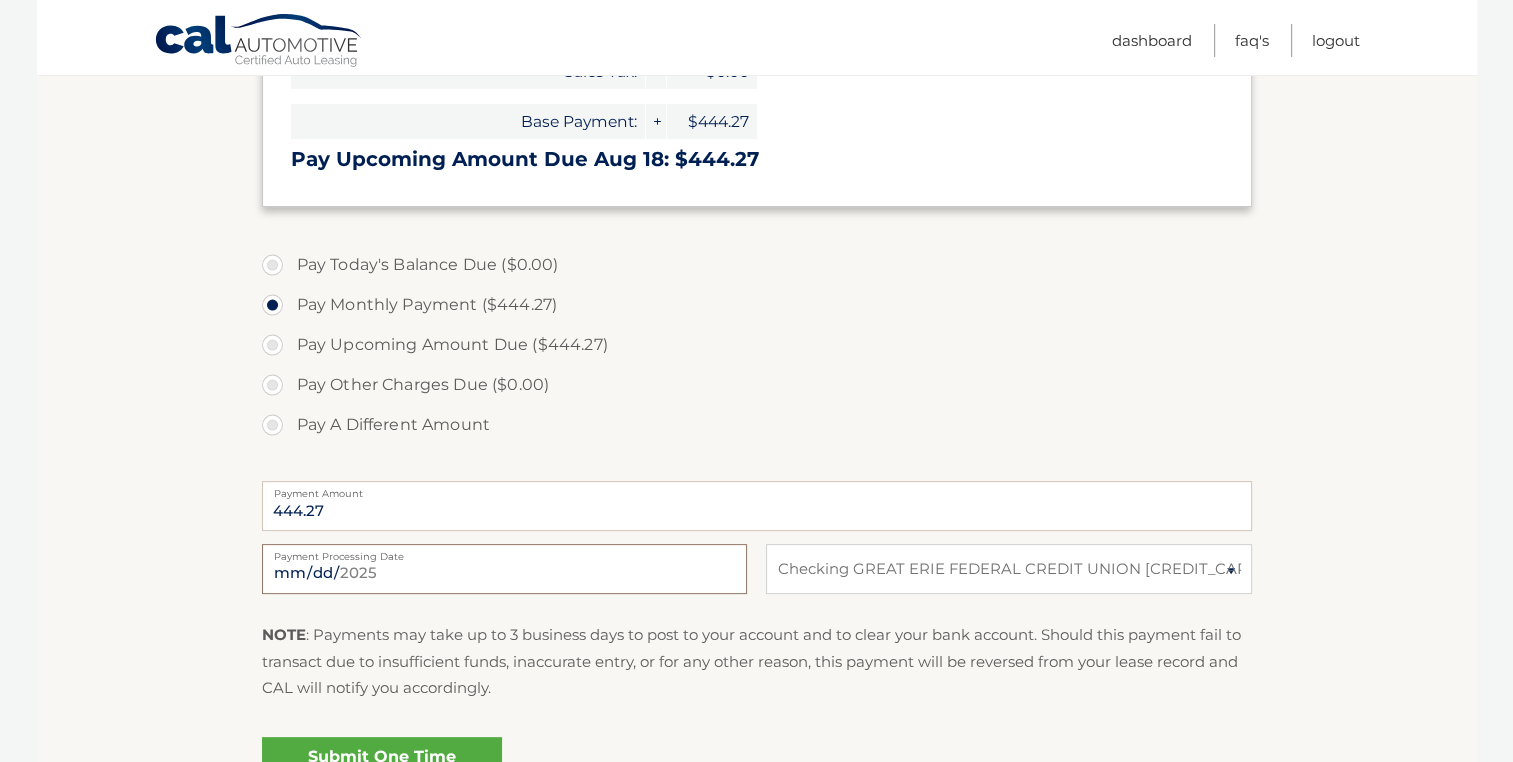 scroll, scrollTop: 450, scrollLeft: 0, axis: vertical 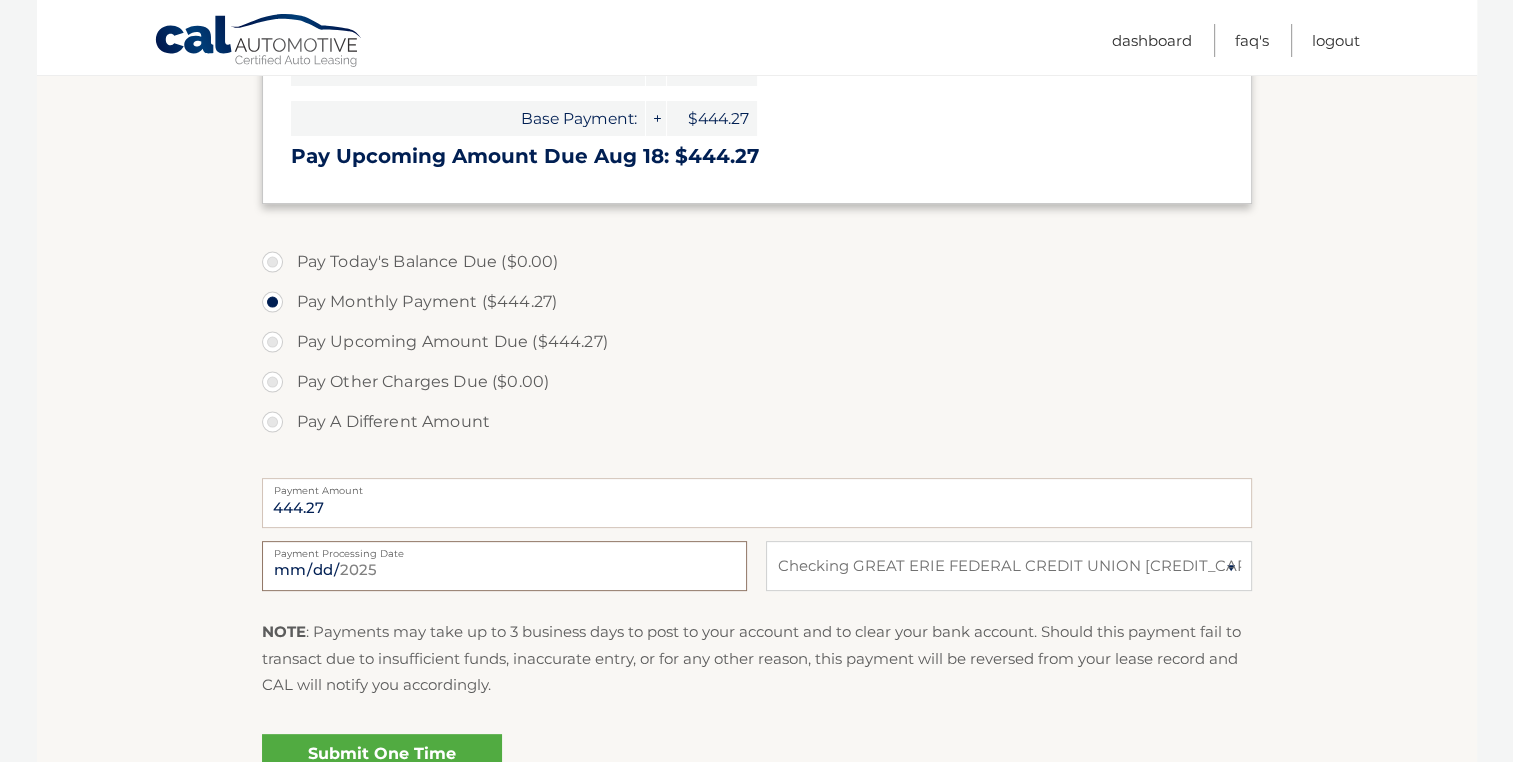 click on "2025-08-03" at bounding box center [504, 566] 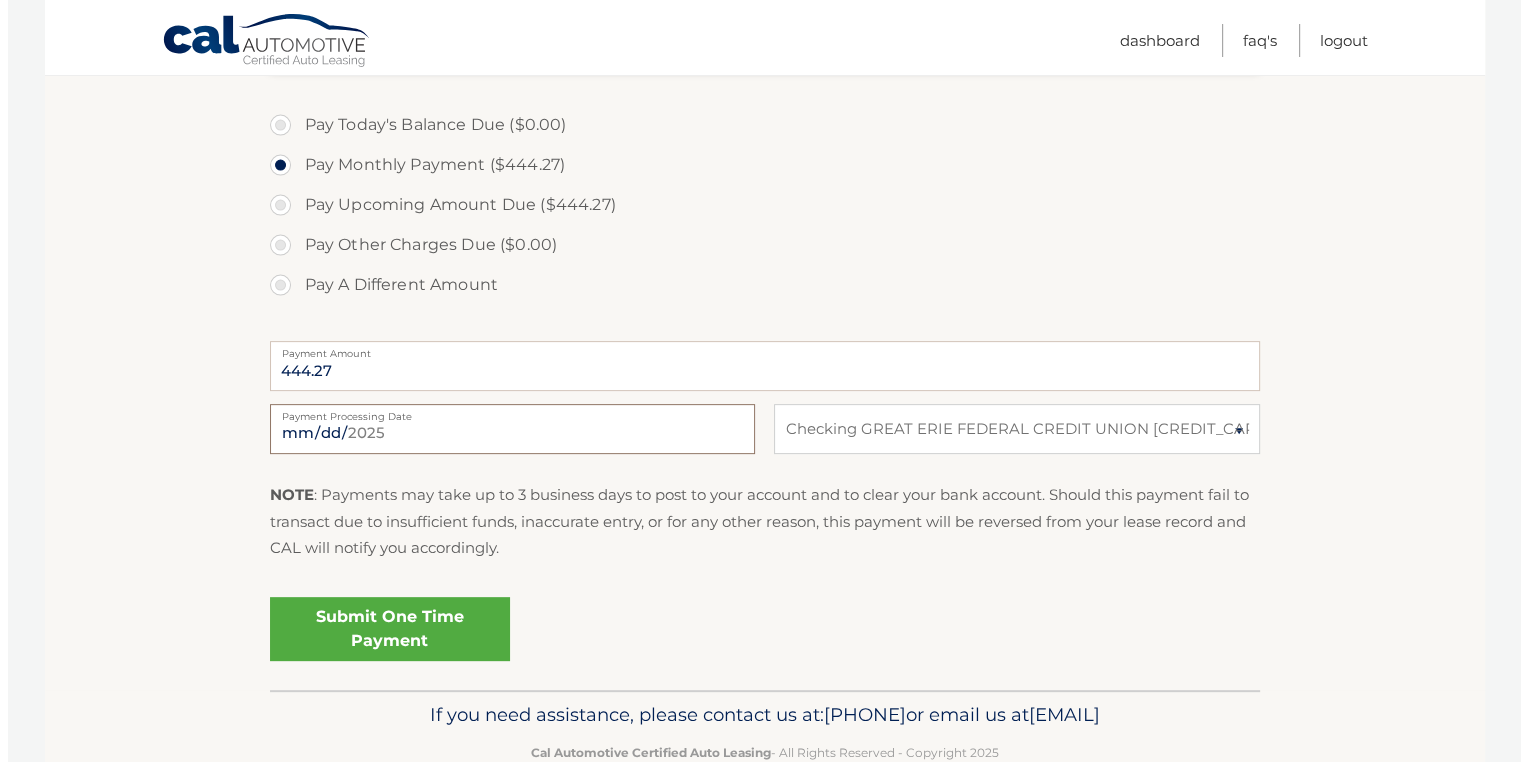 scroll, scrollTop: 600, scrollLeft: 0, axis: vertical 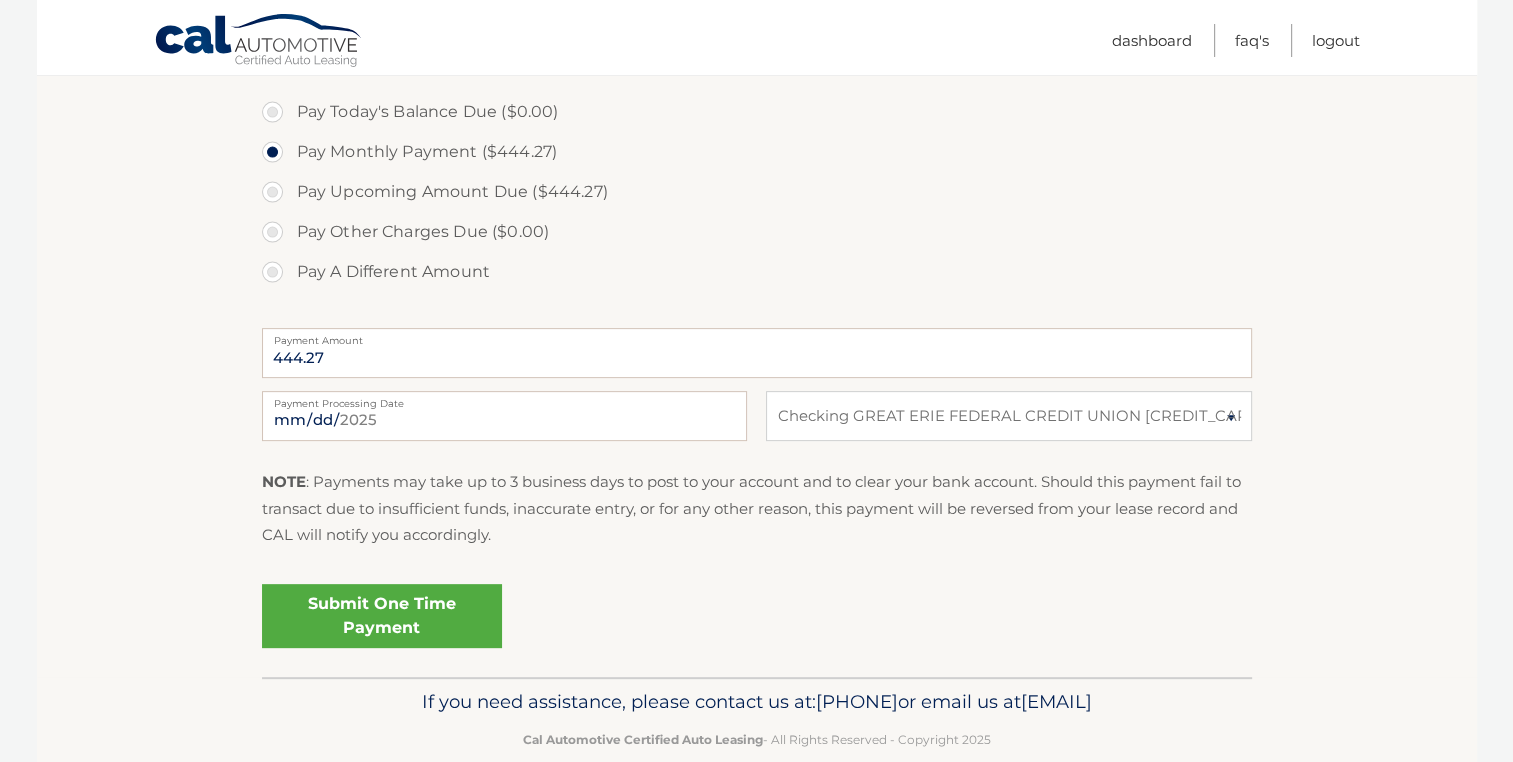 click on "Submit One Time Payment" at bounding box center (382, 616) 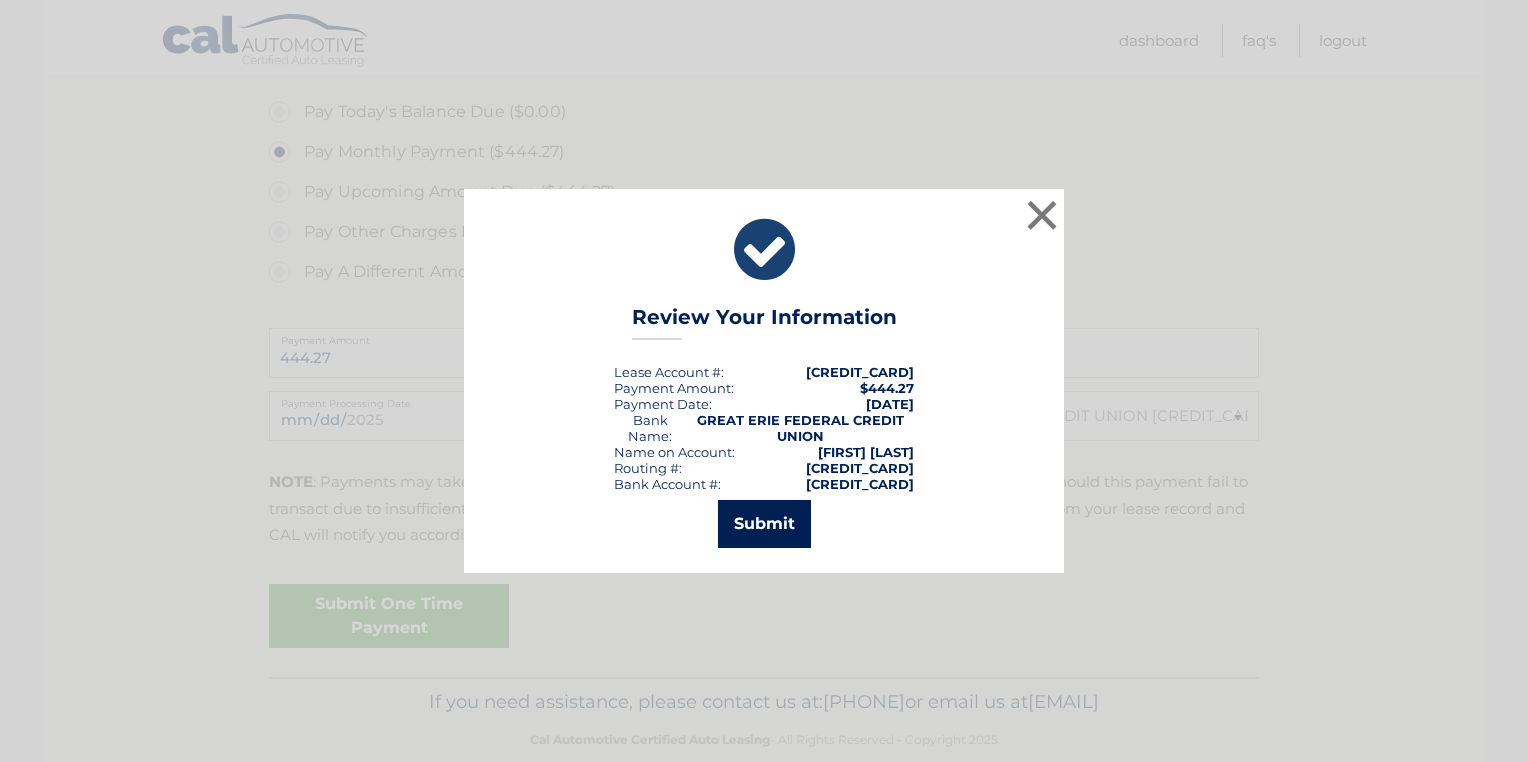 click on "Submit" at bounding box center (764, 524) 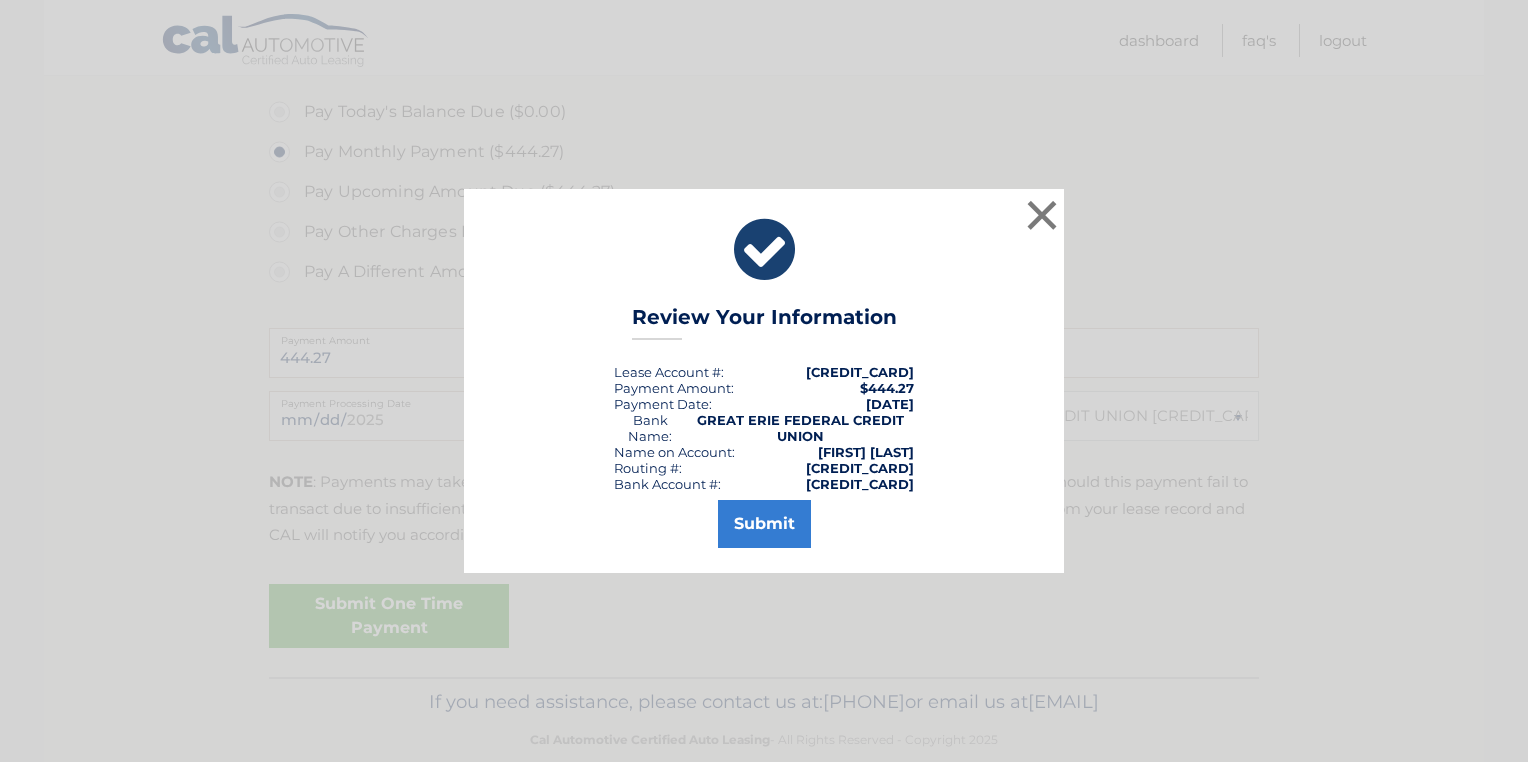 scroll, scrollTop: 593, scrollLeft: 0, axis: vertical 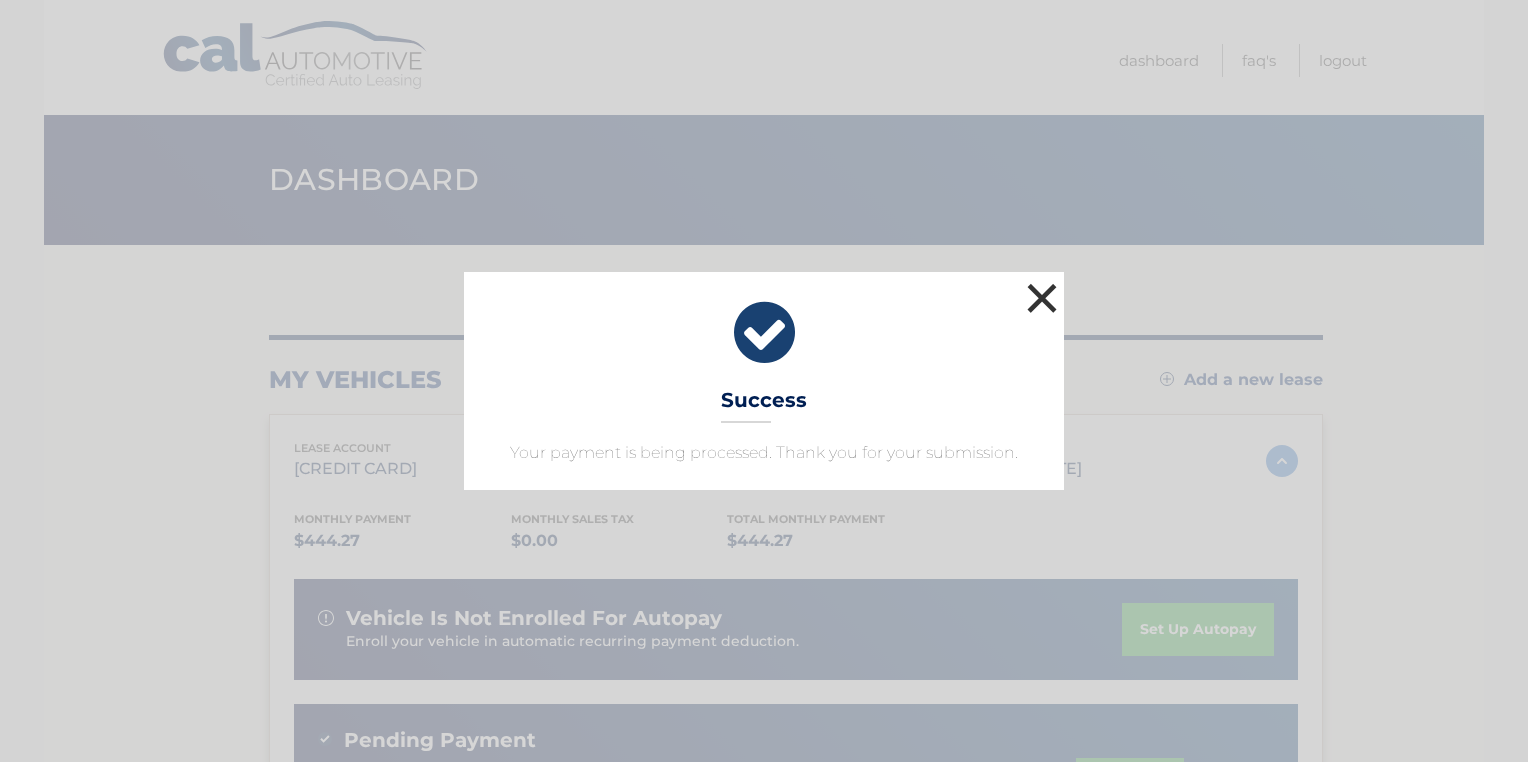 click on "×" at bounding box center (1042, 298) 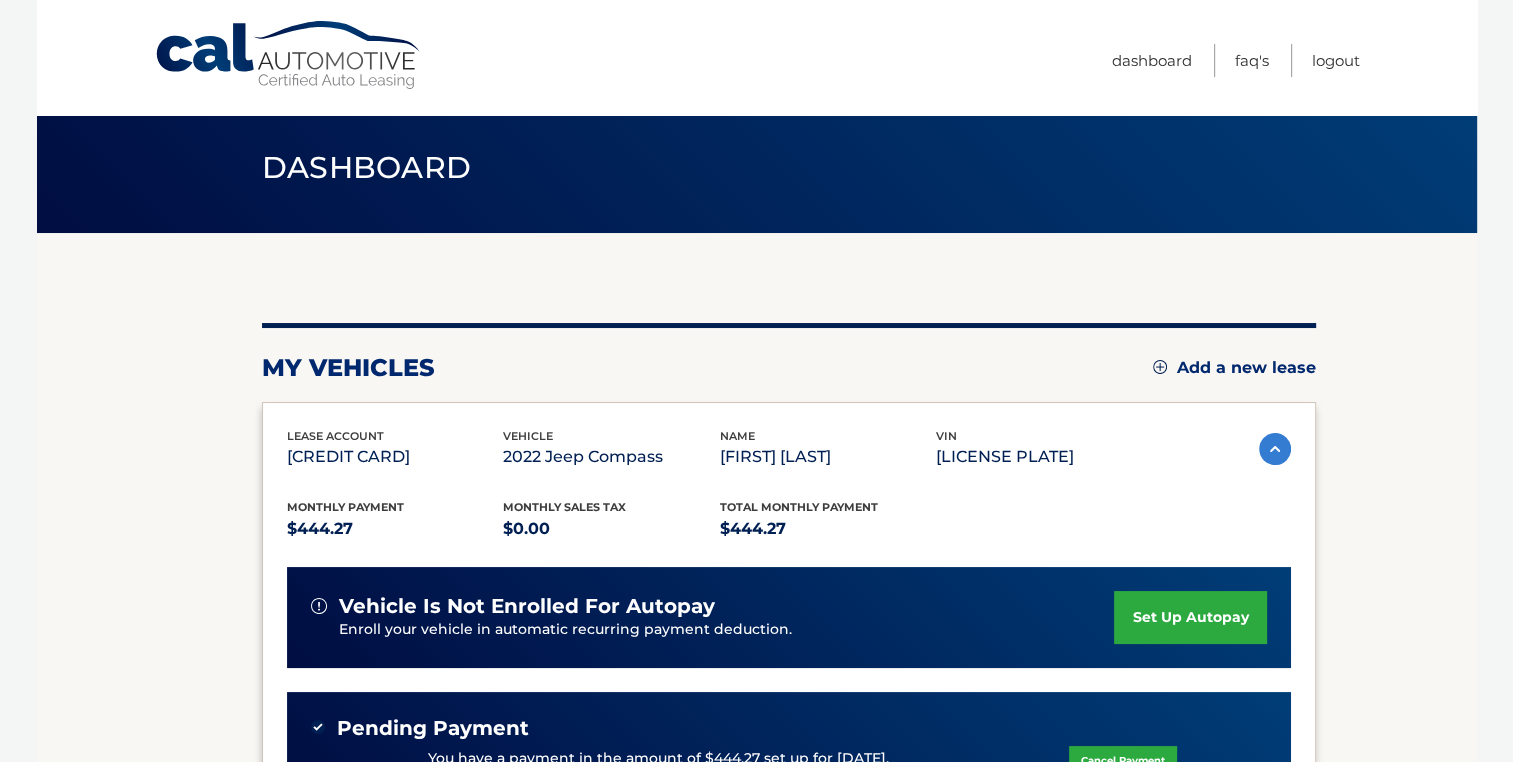 scroll, scrollTop: 0, scrollLeft: 0, axis: both 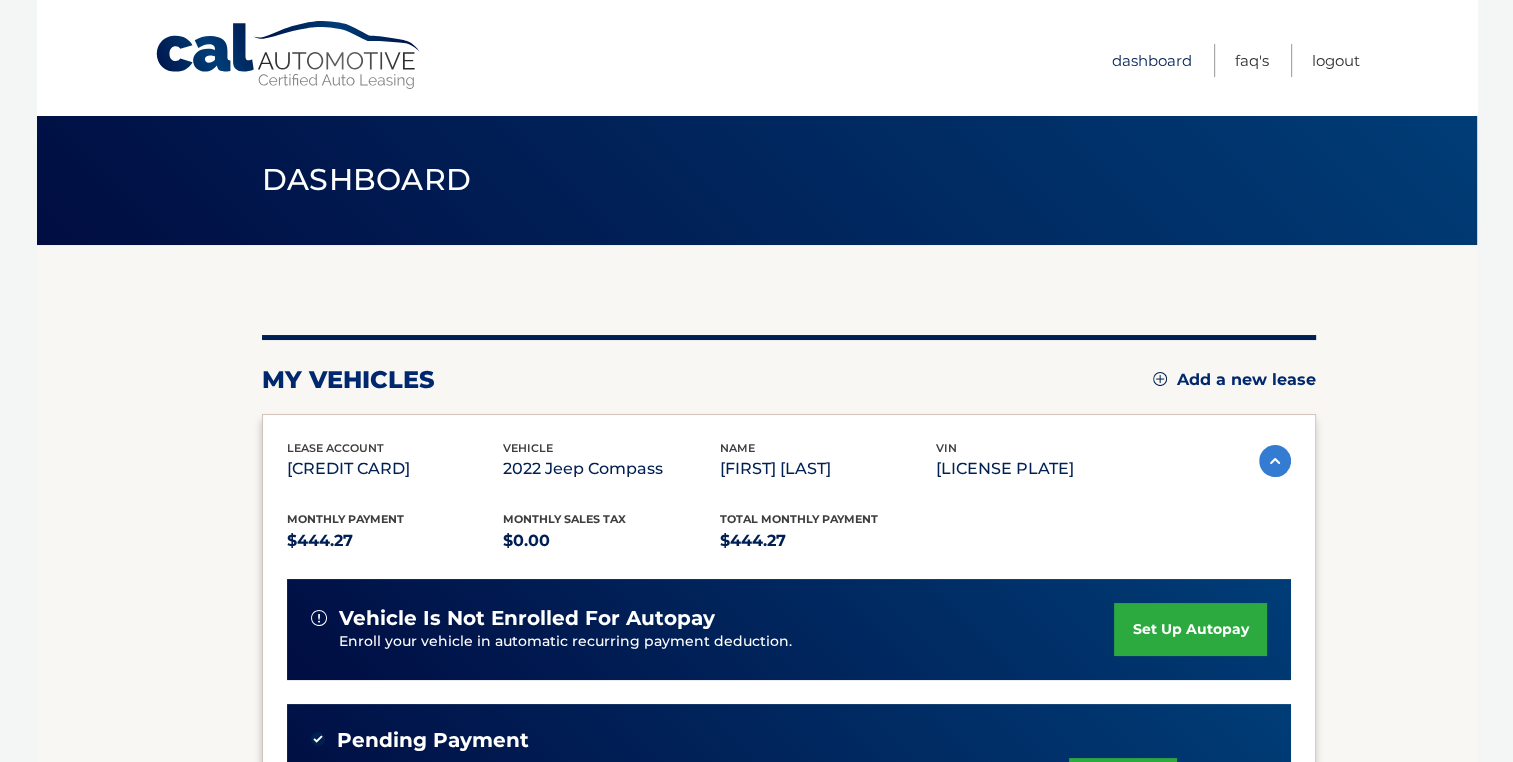 click on "Dashboard" at bounding box center (1152, 60) 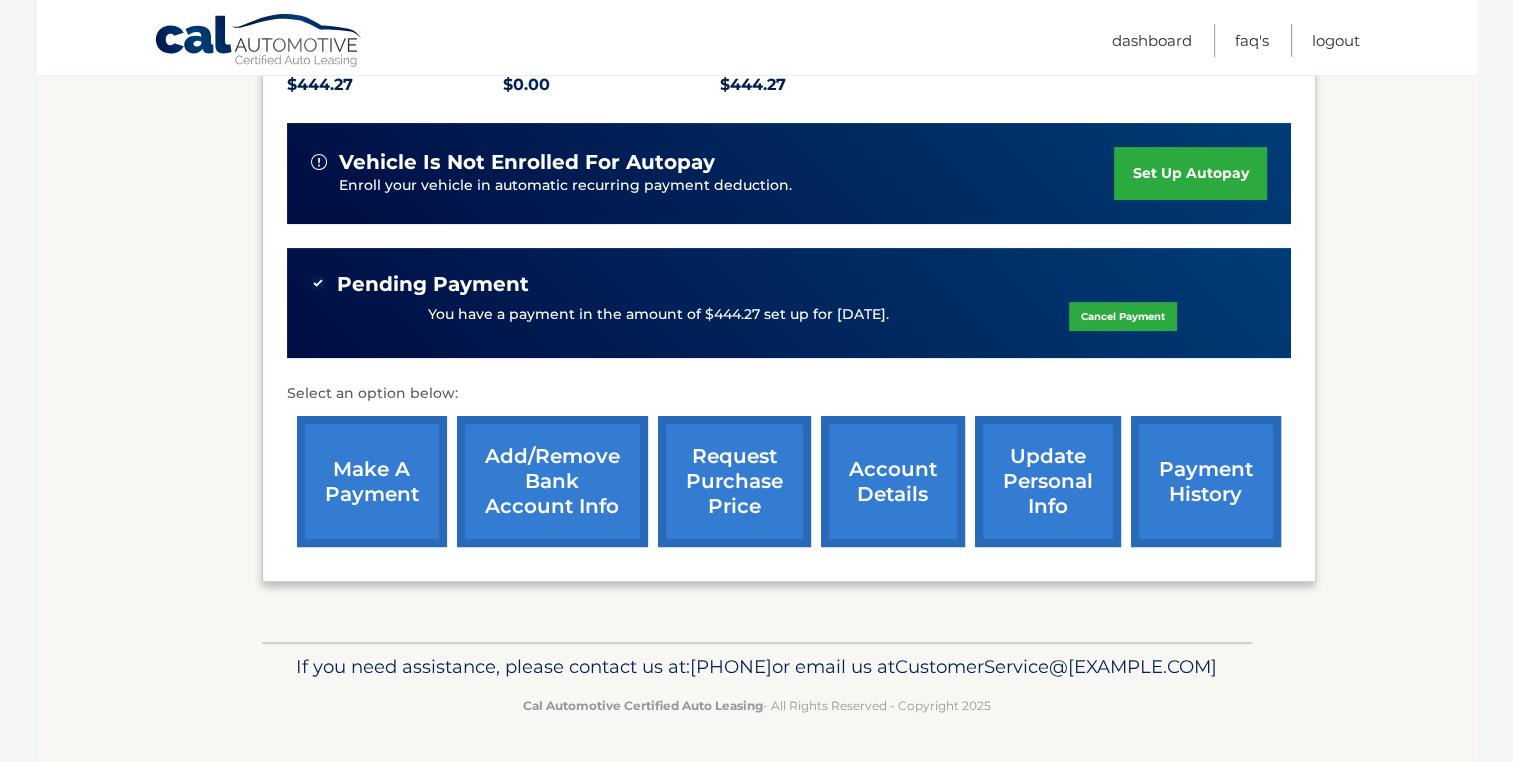 scroll, scrollTop: 484, scrollLeft: 0, axis: vertical 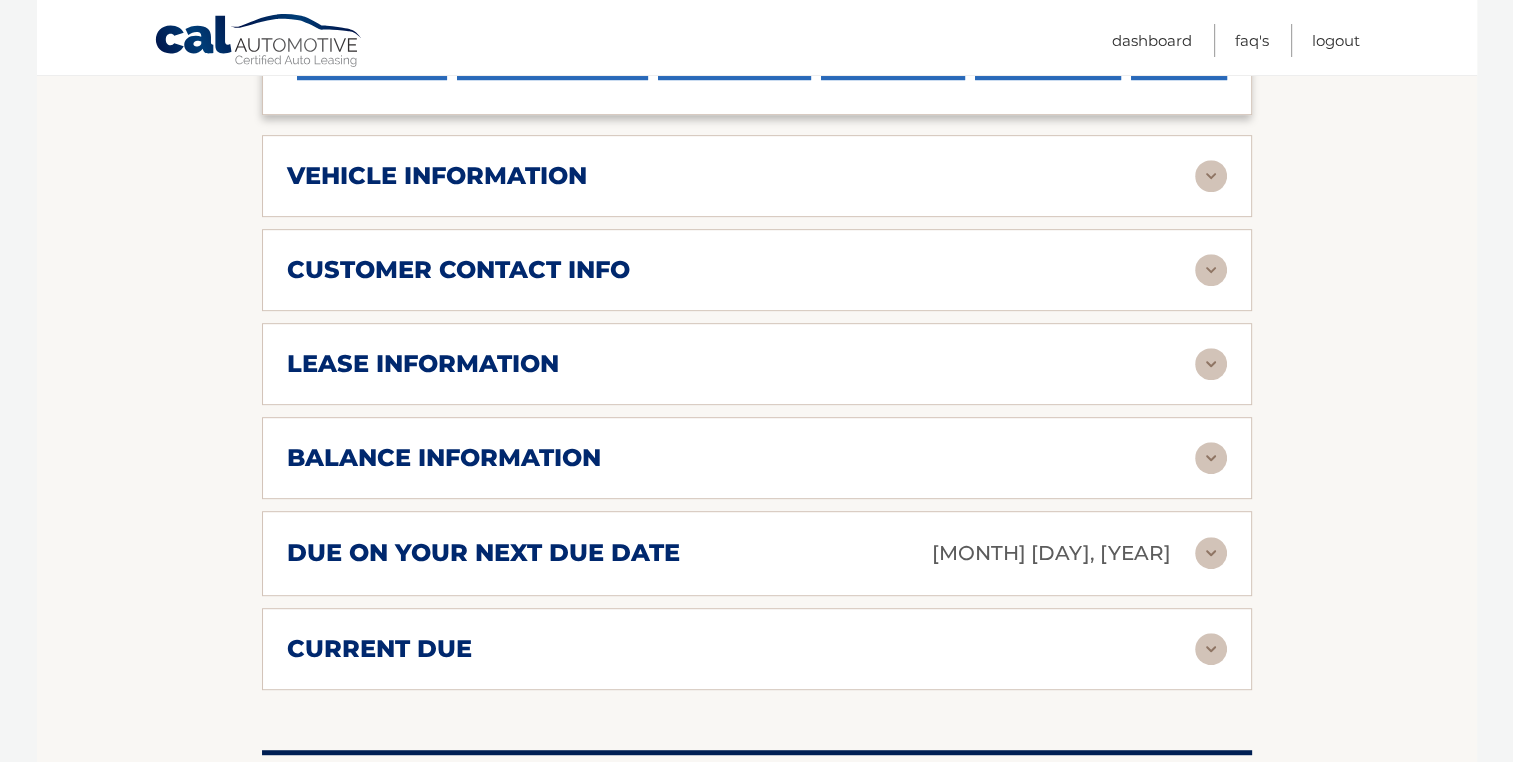 click at bounding box center (1211, 364) 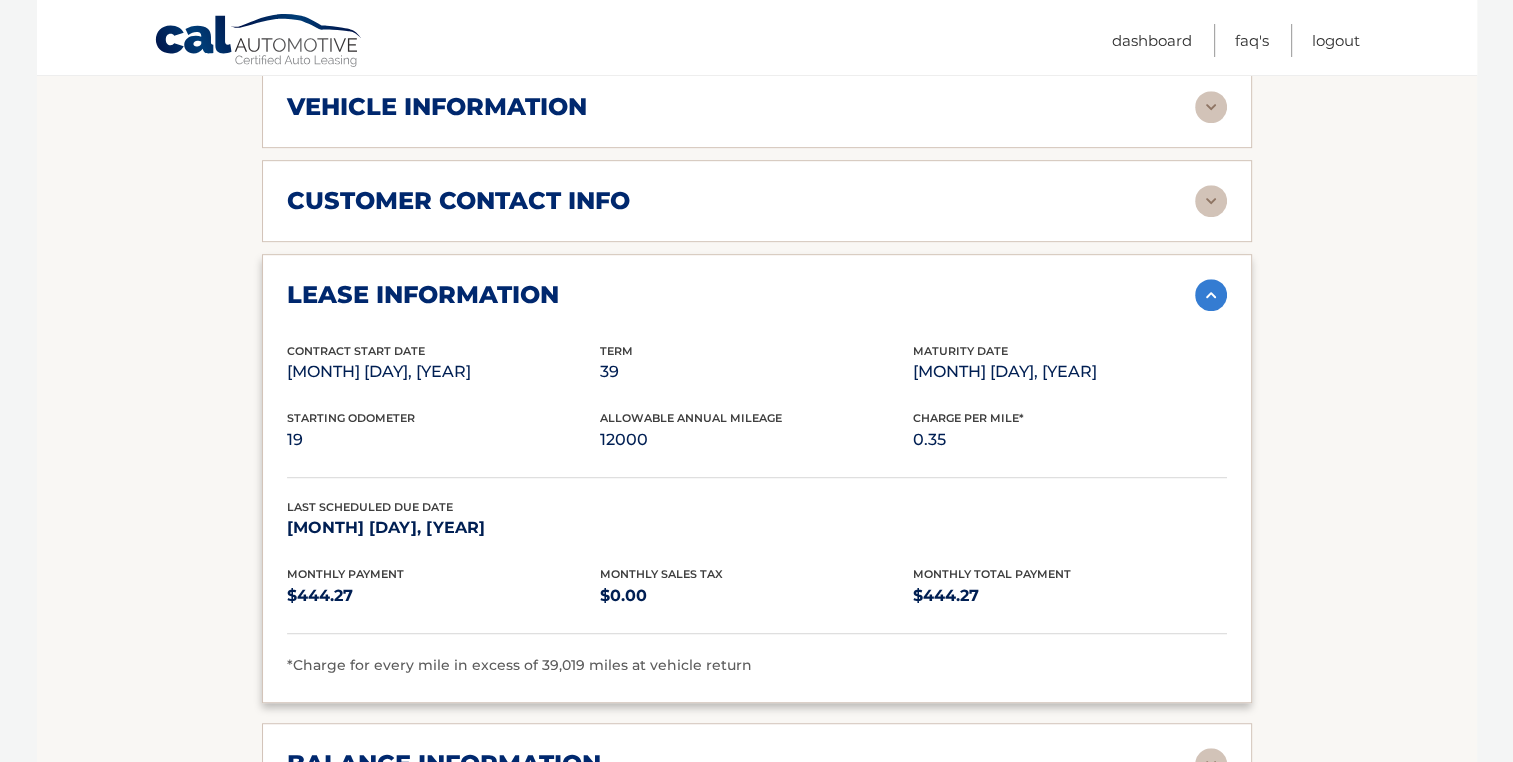 scroll, scrollTop: 1024, scrollLeft: 0, axis: vertical 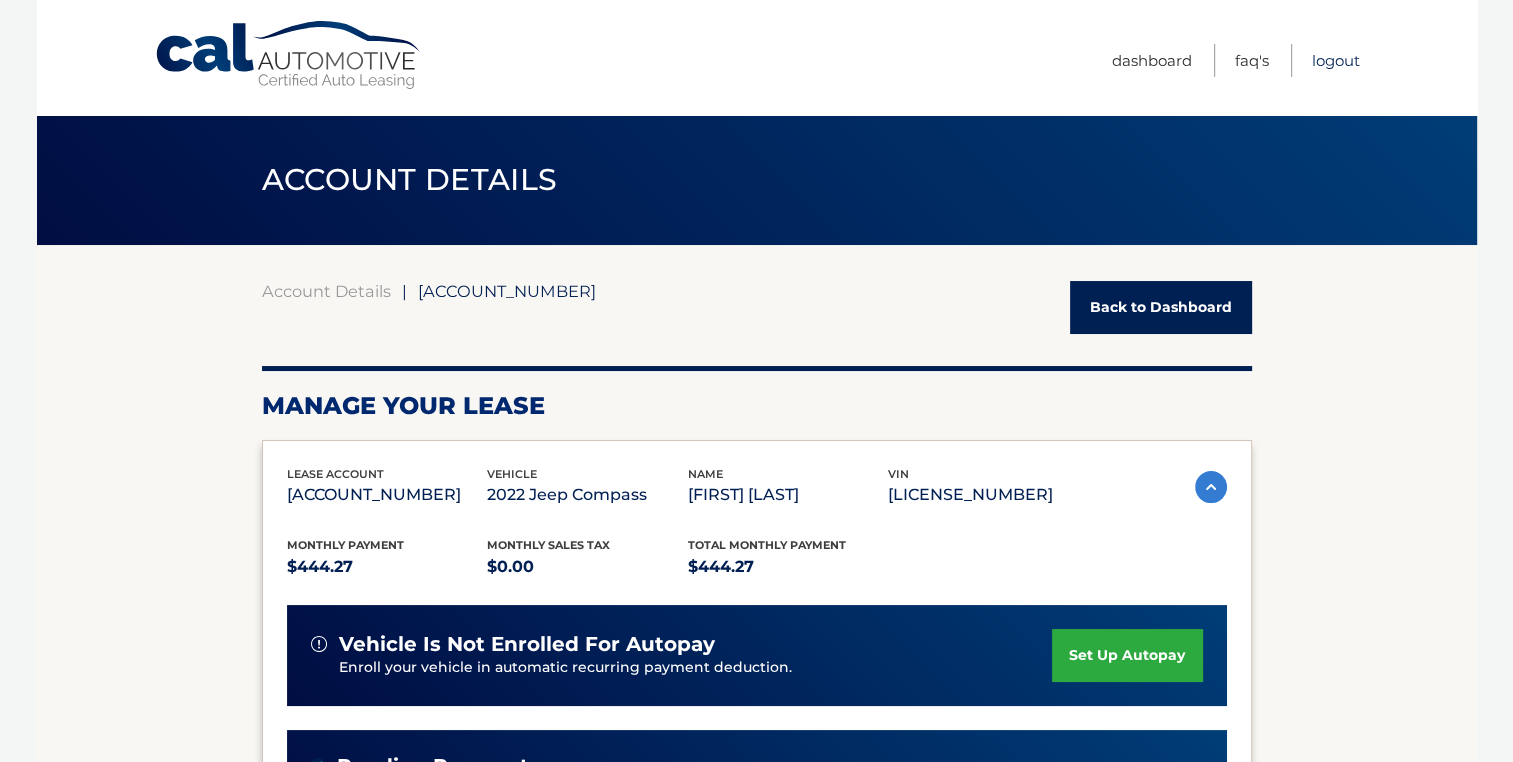 click on "Logout" at bounding box center [1336, 60] 